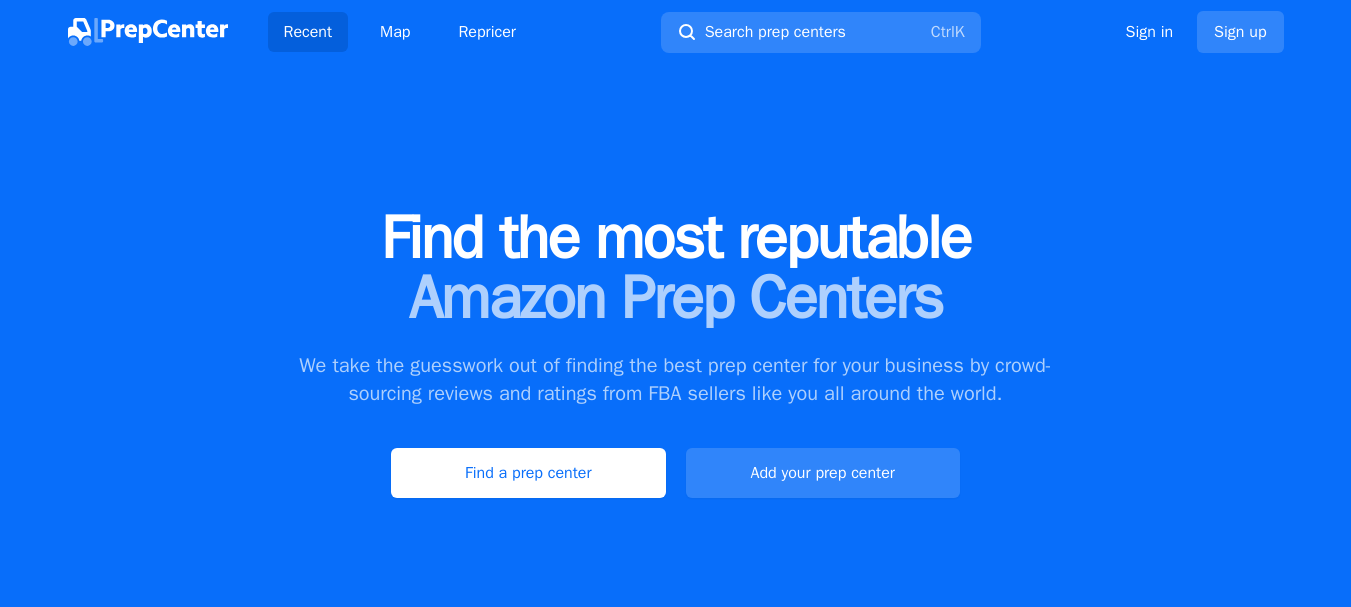 scroll, scrollTop: 0, scrollLeft: 0, axis: both 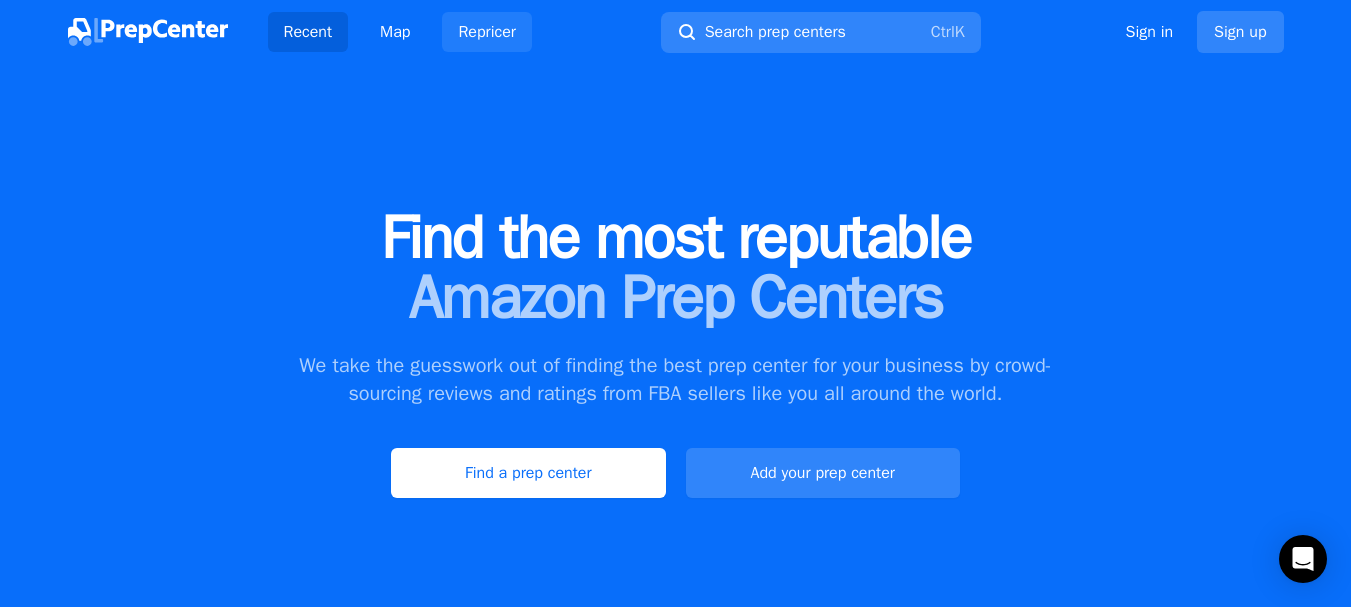 click on "Repricer" at bounding box center (487, 32) 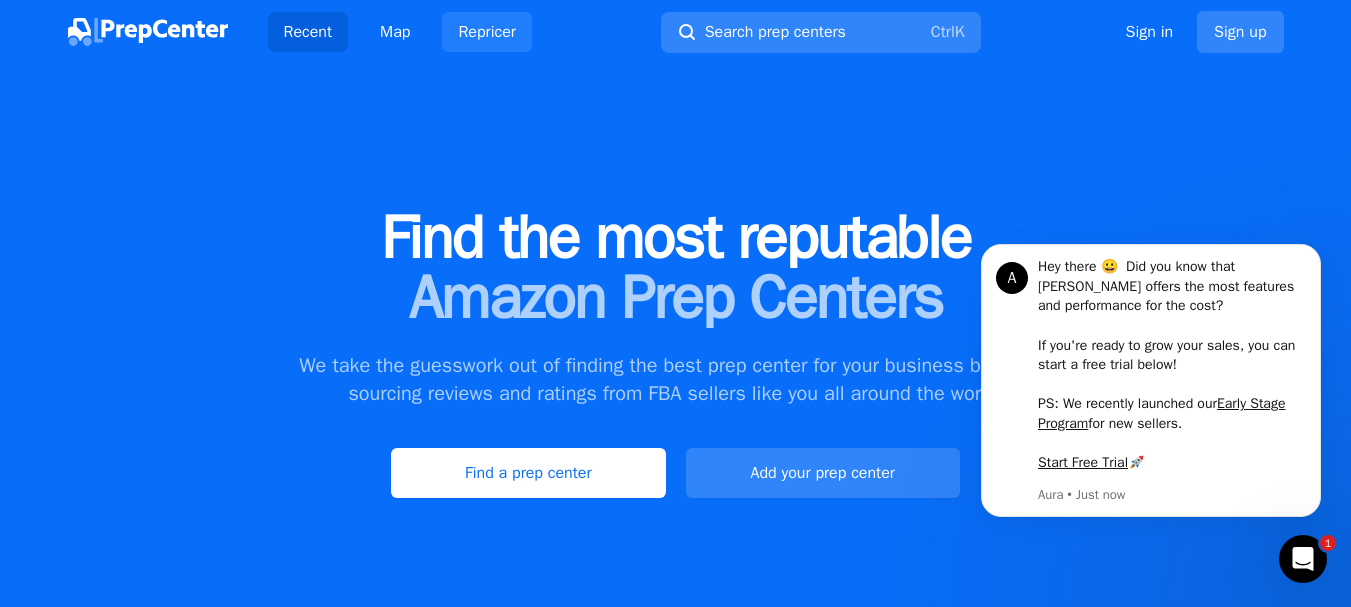 scroll, scrollTop: 0, scrollLeft: 0, axis: both 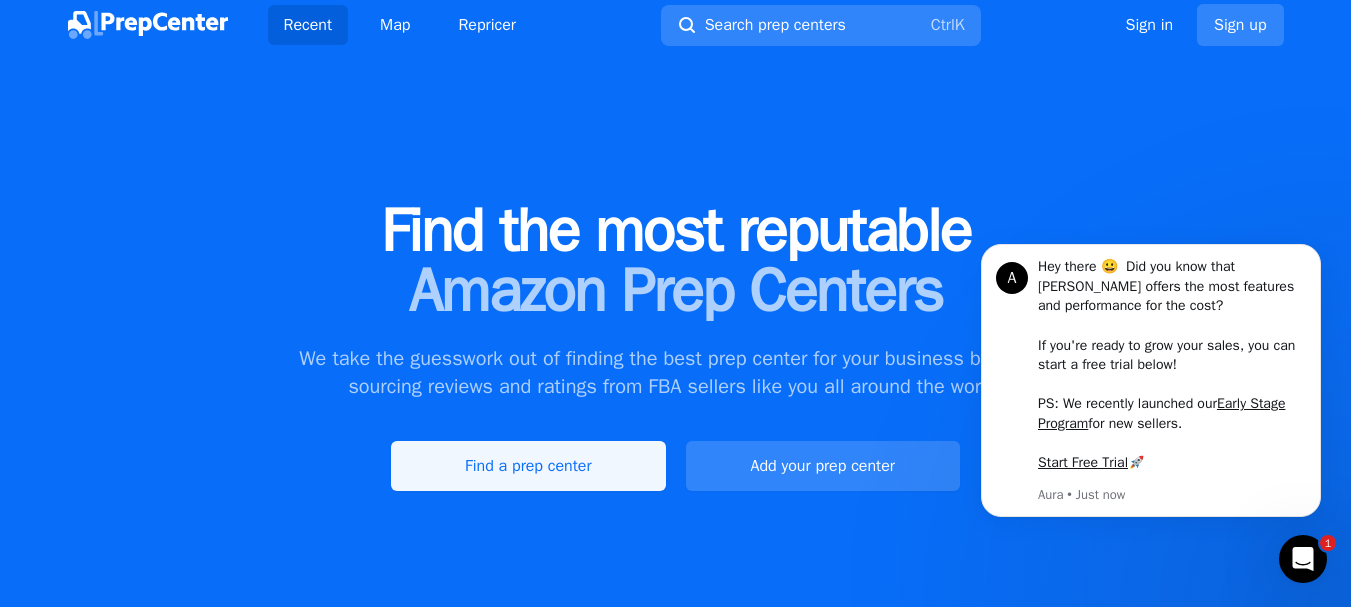 click on "Find a prep center" at bounding box center (528, 466) 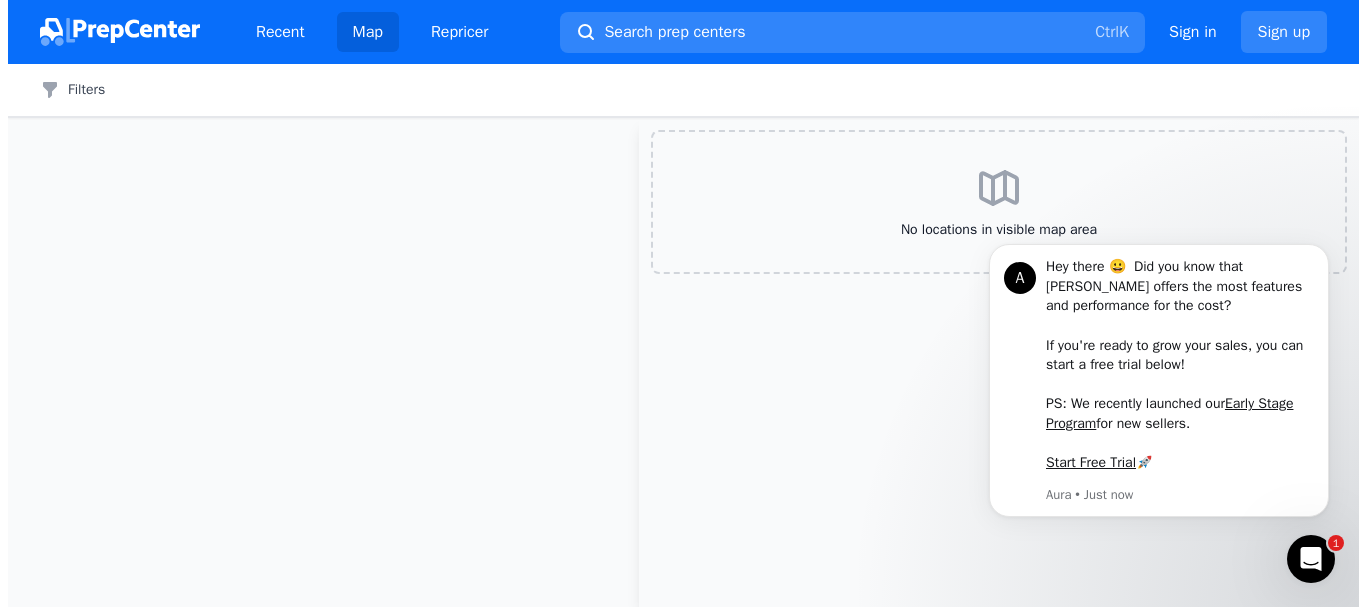 scroll, scrollTop: 0, scrollLeft: 0, axis: both 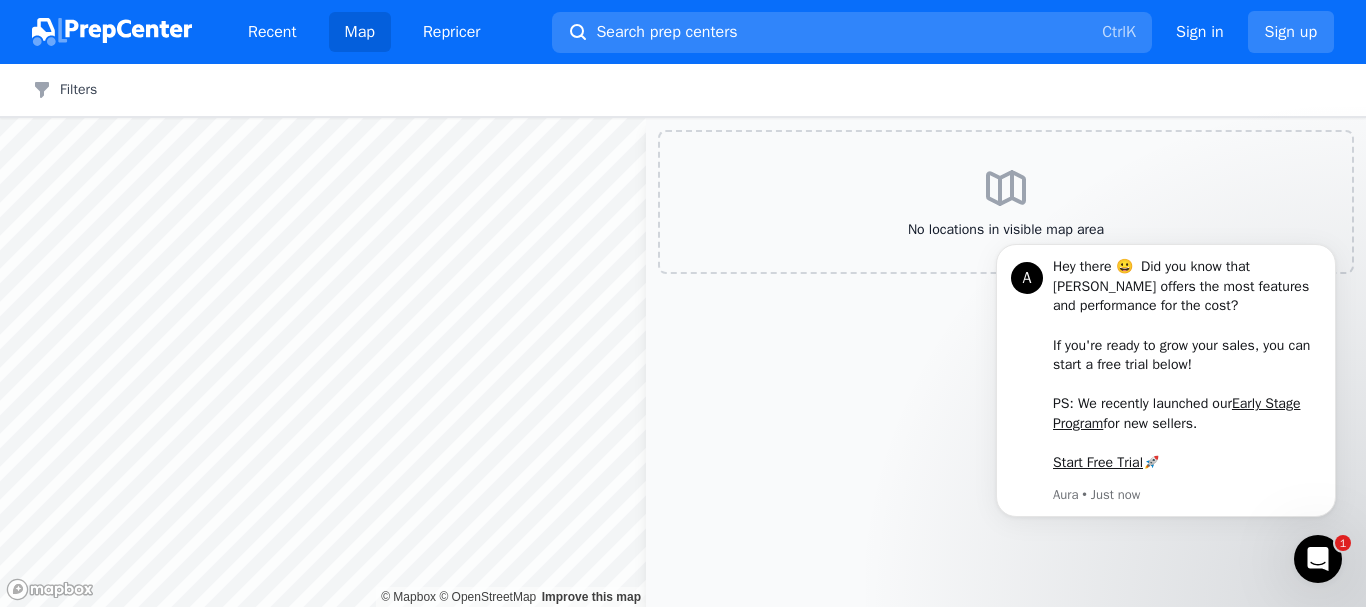 click on "1" at bounding box center [1343, 543] 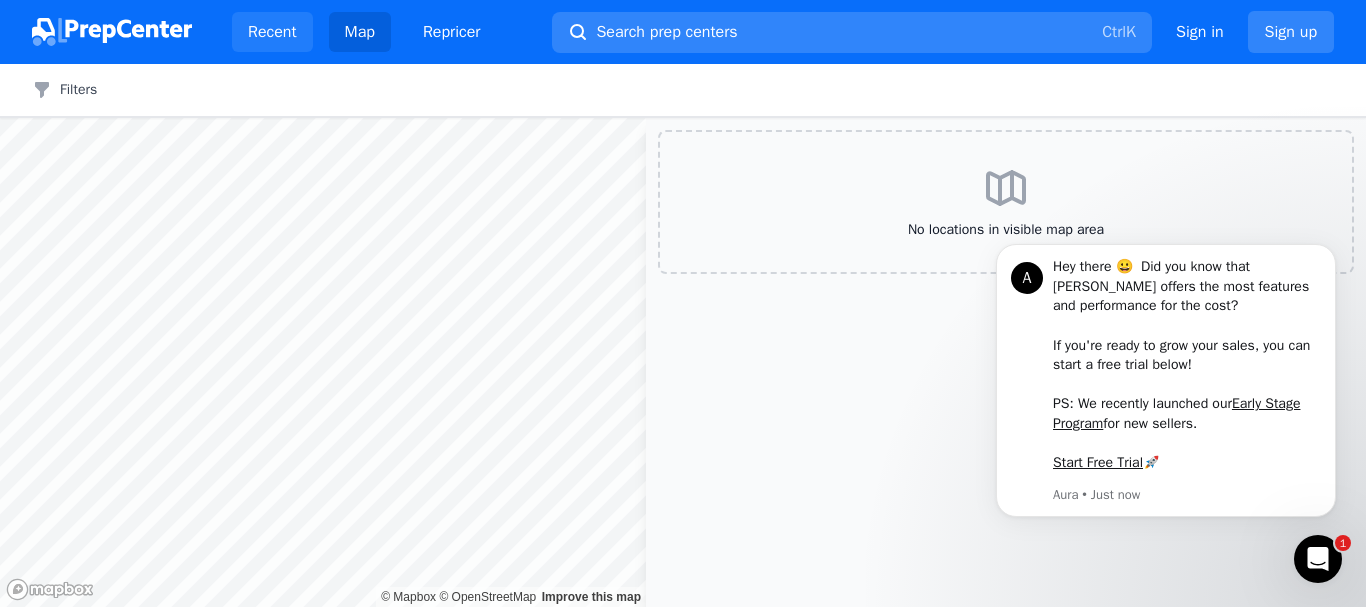 click on "Recent" at bounding box center (272, 32) 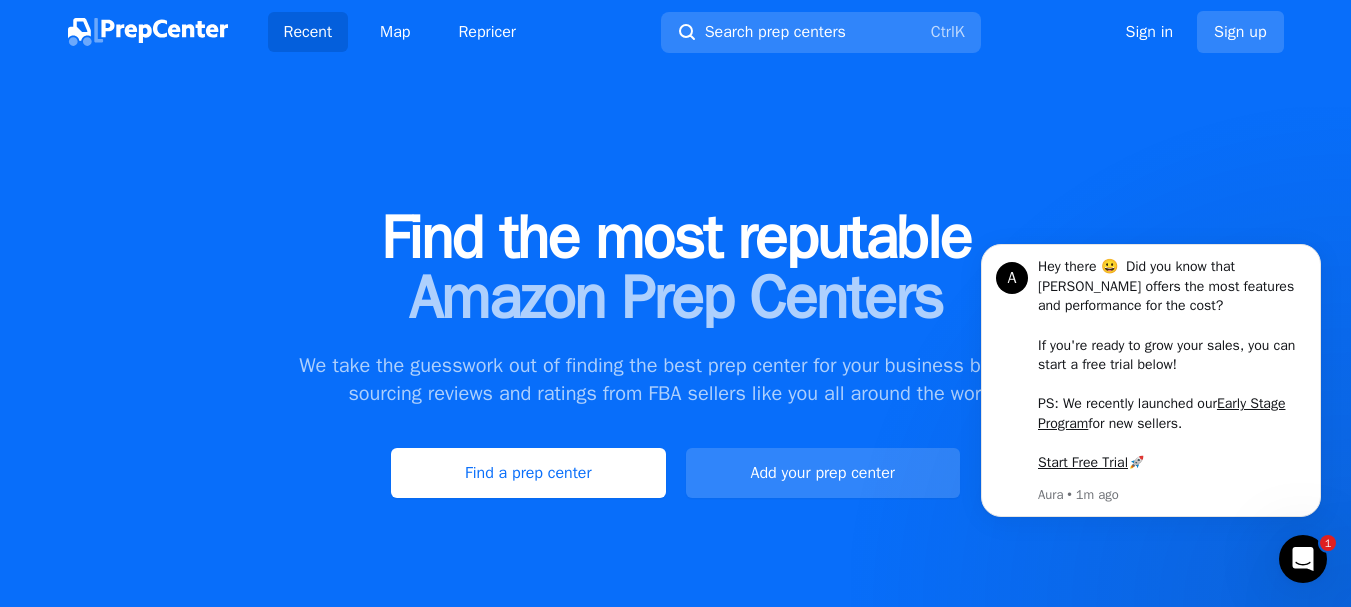 click on "Find the most reputable Amazon Prep Centers We take the guesswork out of finding the best prep center for your business by crowd-sourcing reviews and ratings from FBA sellers like you all around the world. Find a prep center Add your prep center" at bounding box center (675, 353) 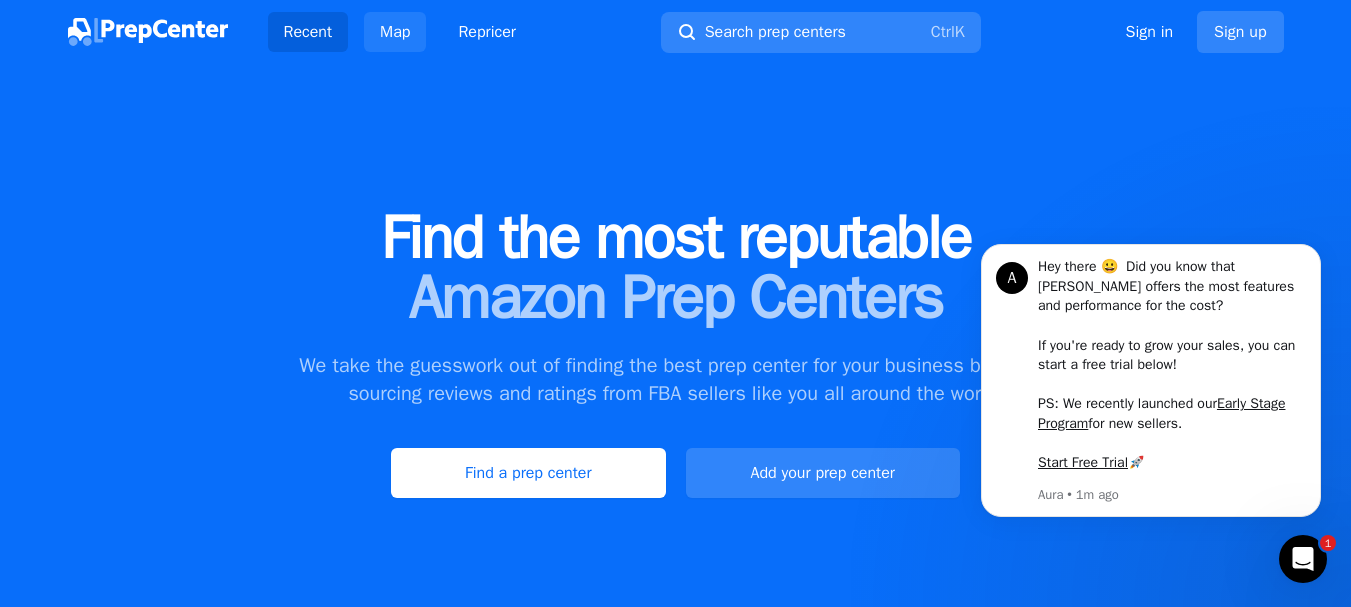 click on "Map" at bounding box center [395, 32] 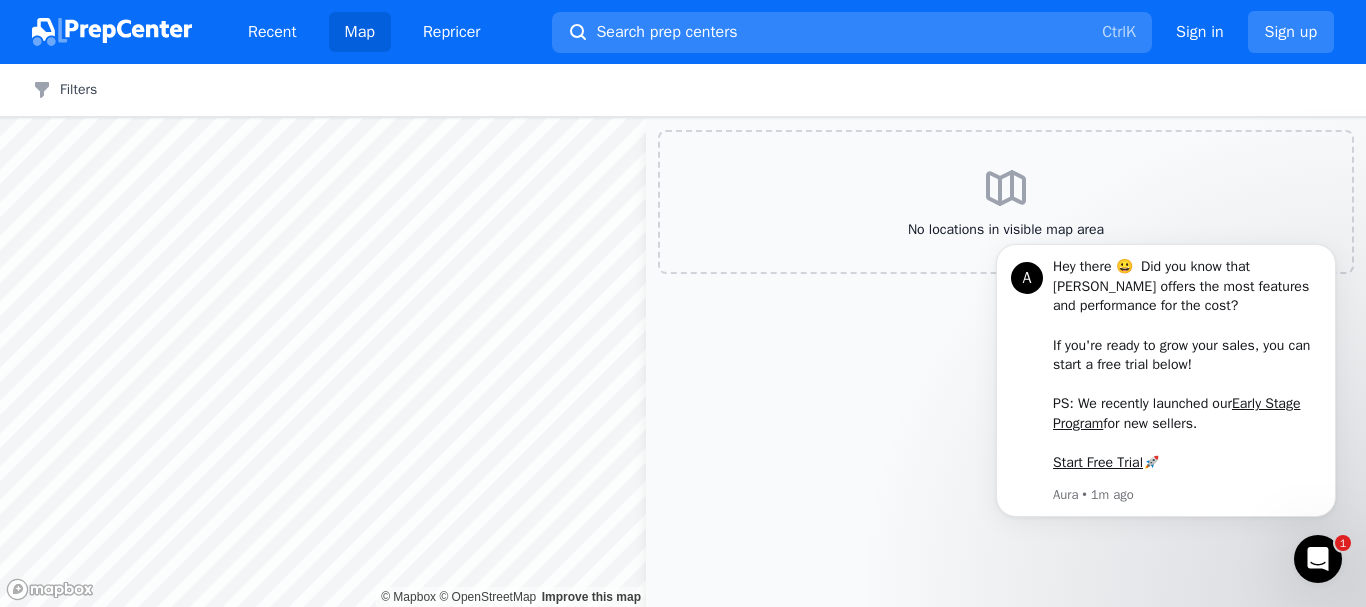 click 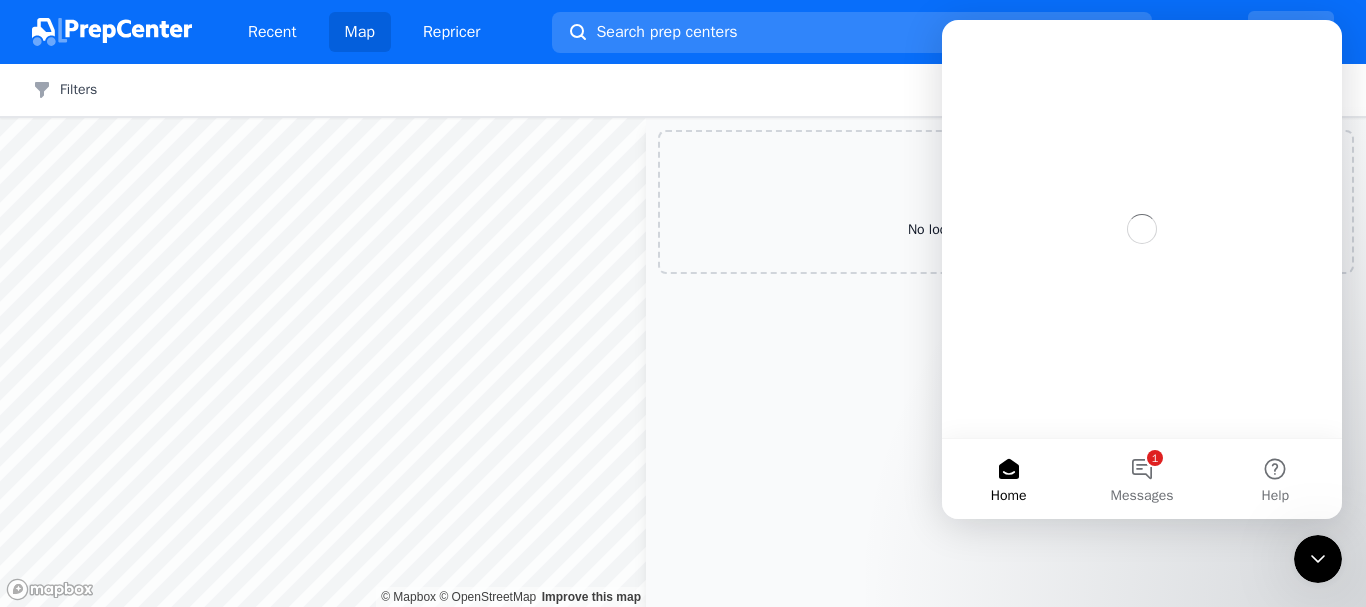 scroll, scrollTop: 0, scrollLeft: 0, axis: both 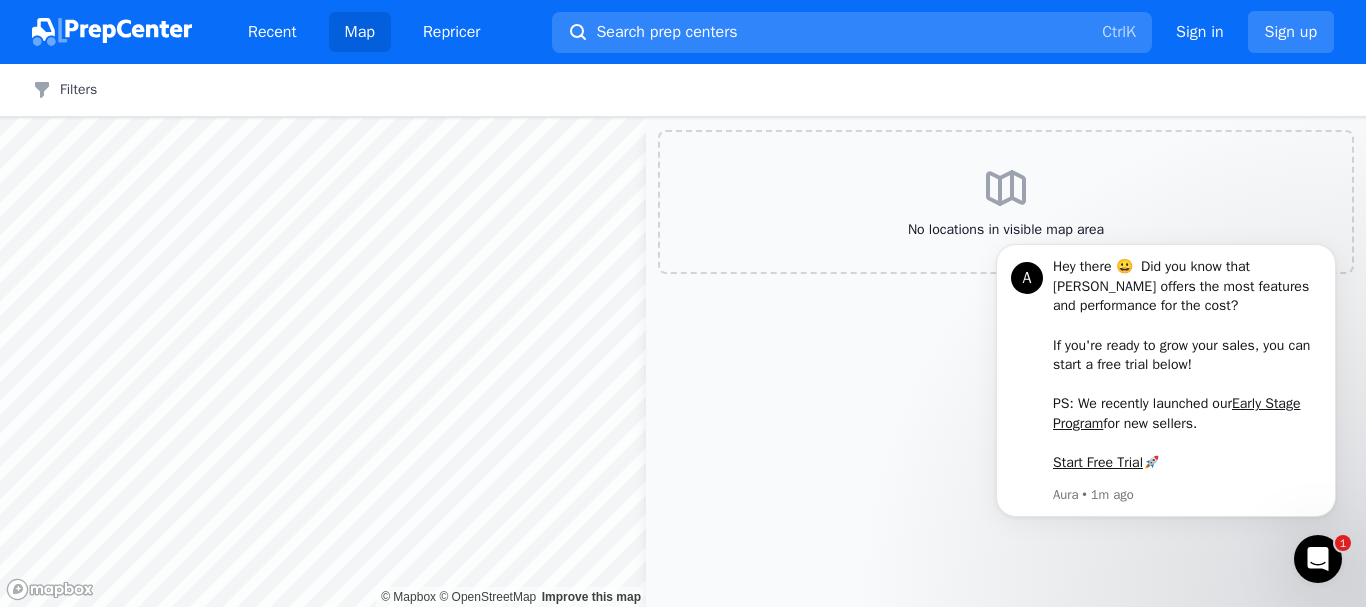 click 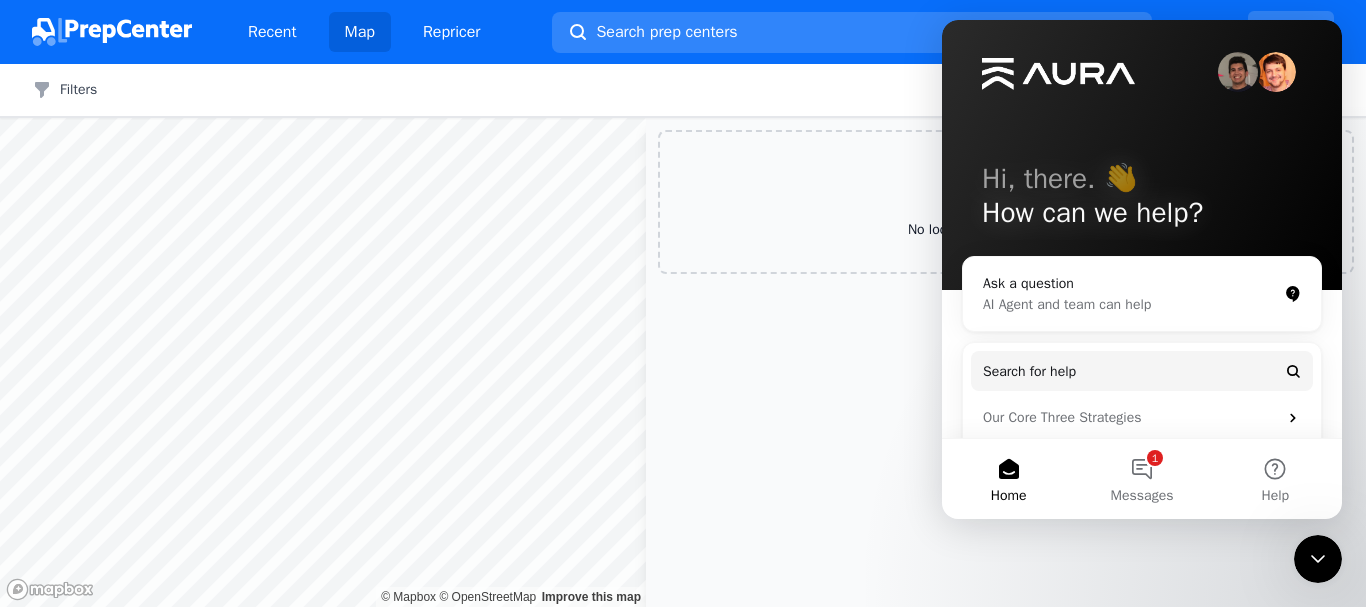 click 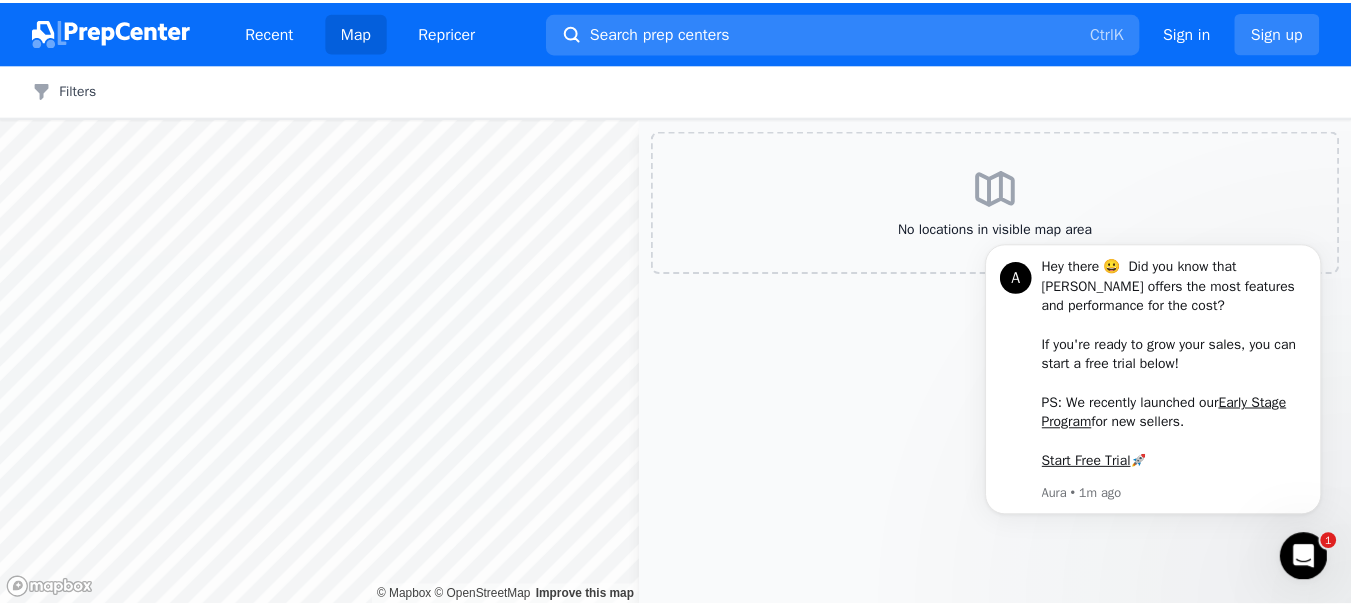 scroll, scrollTop: 0, scrollLeft: 0, axis: both 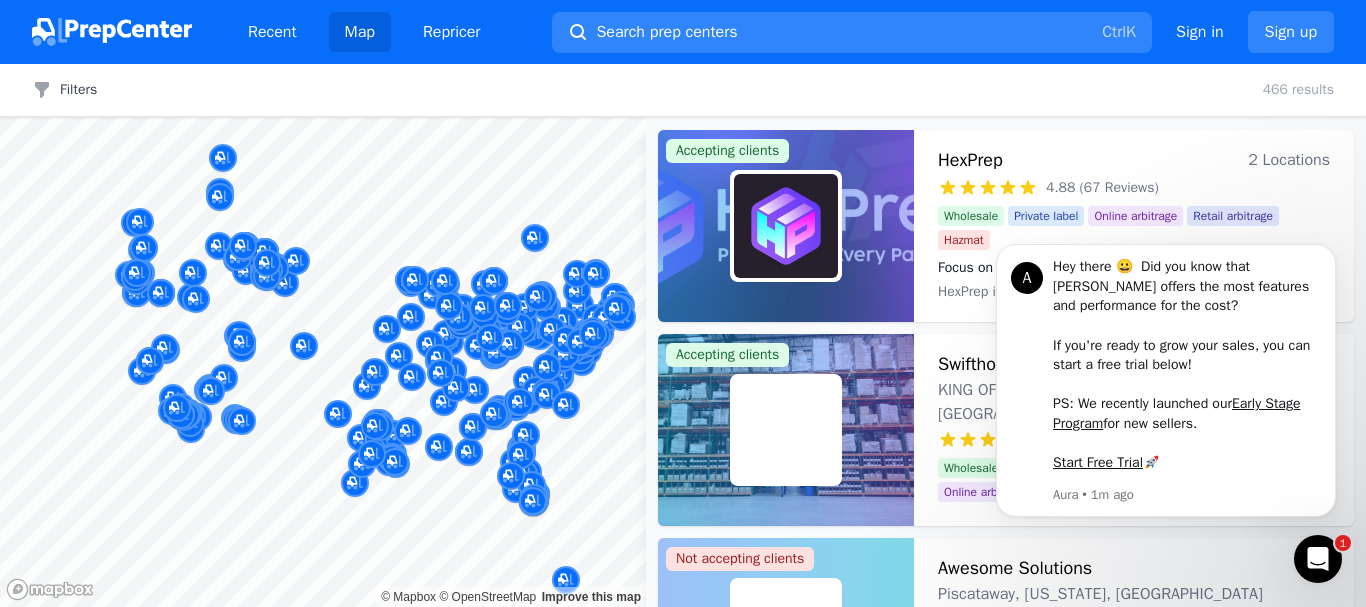click at bounding box center [112, 32] 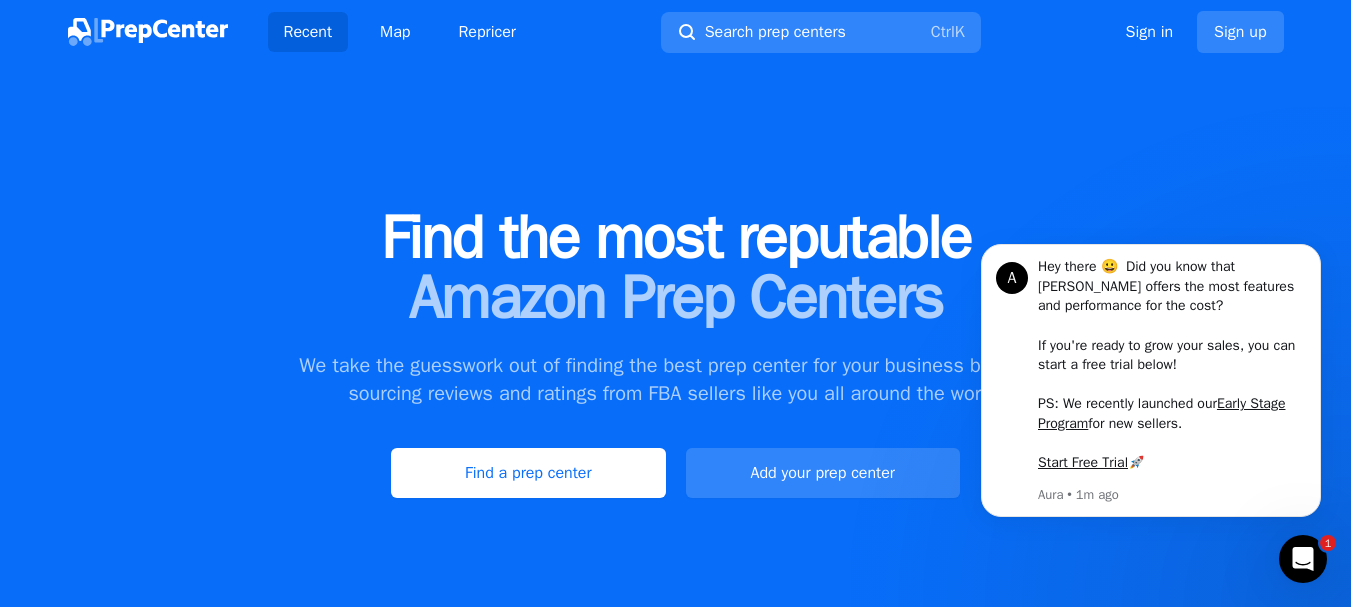 click on "Find the most reputable Amazon Prep Centers We take the guesswork out of finding the best prep center for your business by crowd-sourcing reviews and ratings from FBA sellers like you all around the world. Find a prep center Add your prep center" at bounding box center [675, 417] 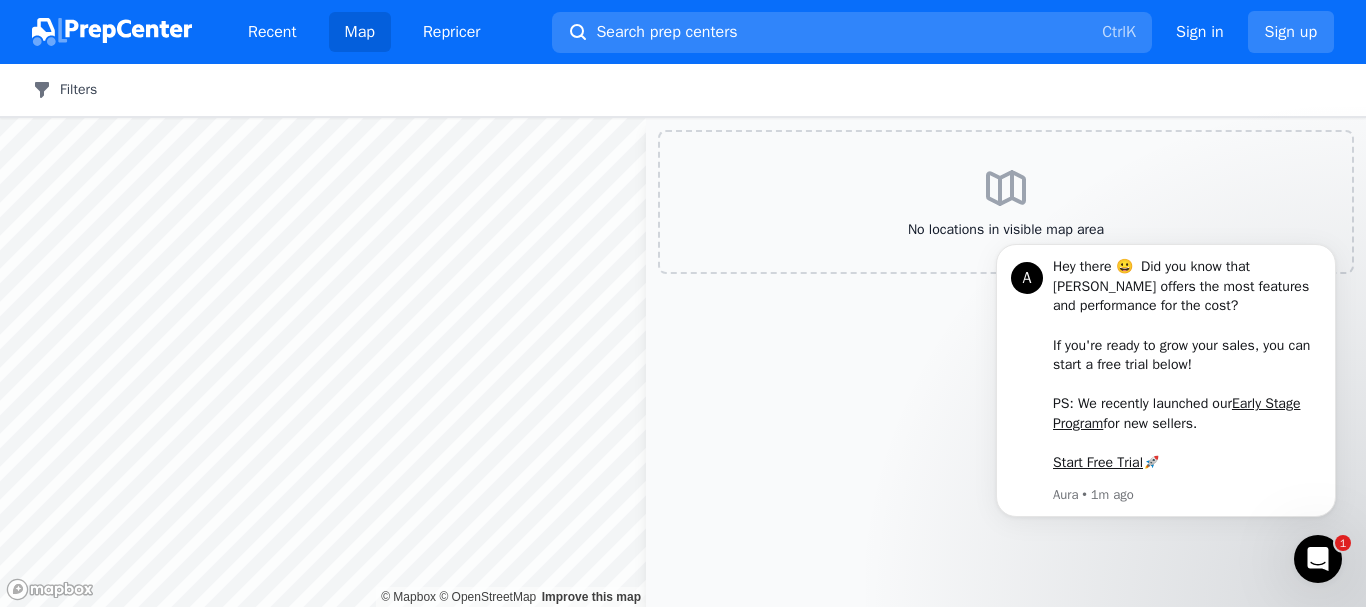 click on "Filters" at bounding box center (64, 90) 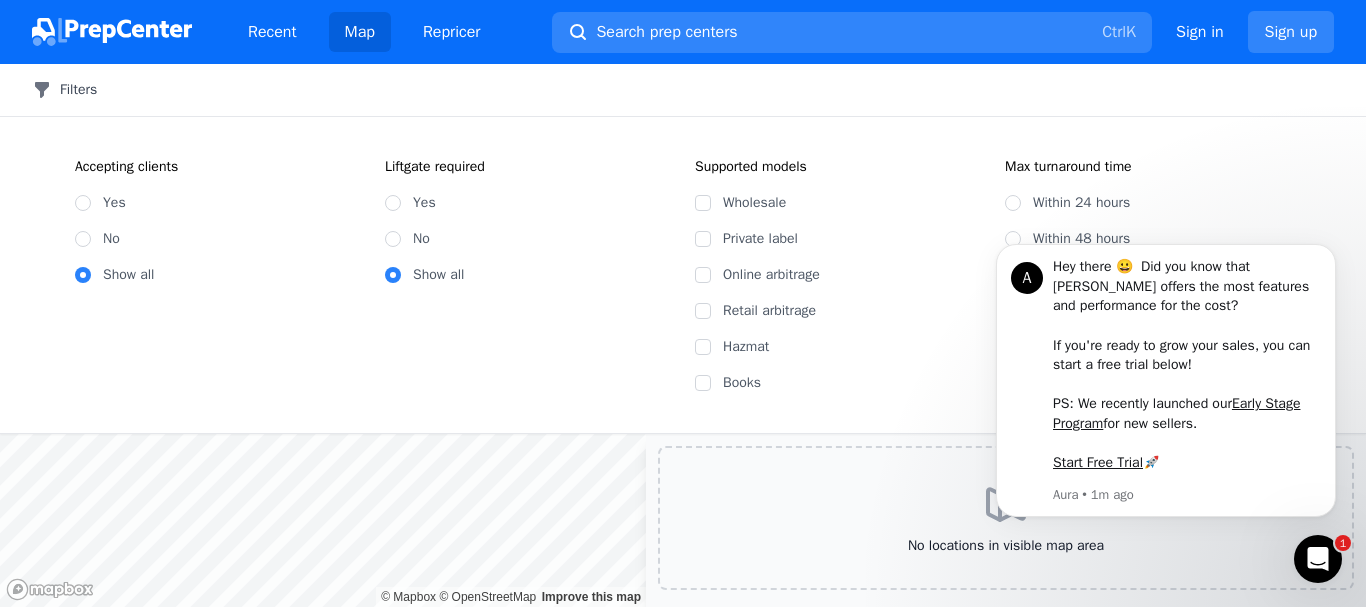 click on "Filters" at bounding box center [64, 90] 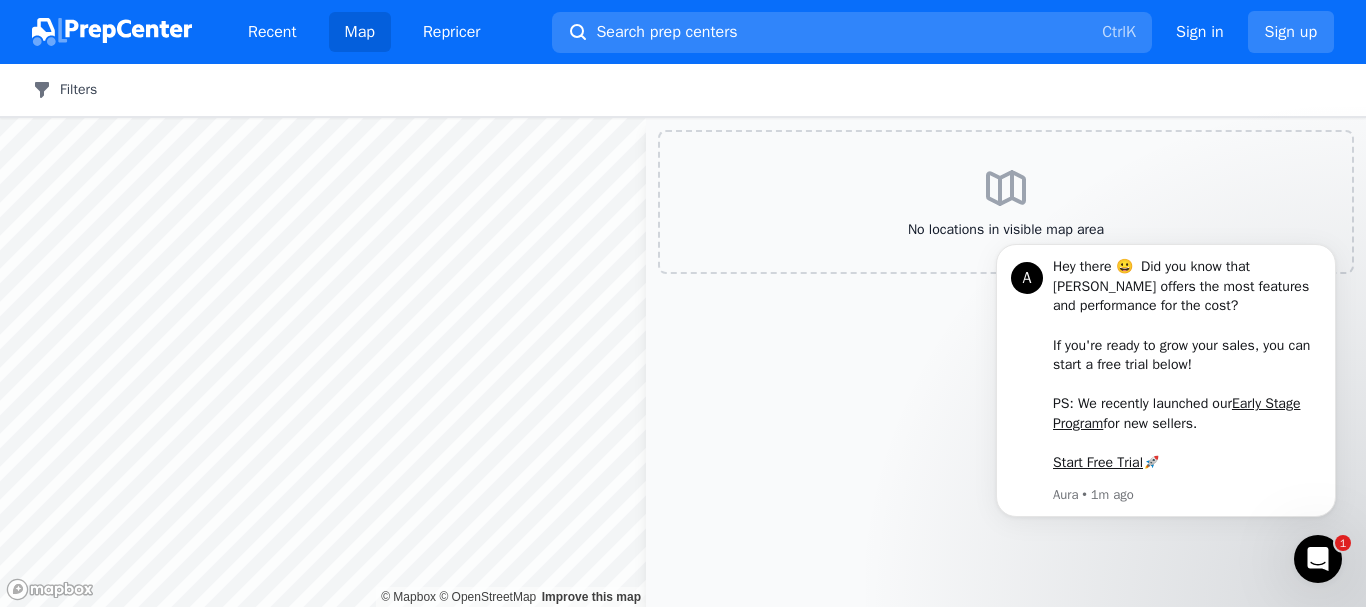 click on "Filters" at bounding box center (64, 90) 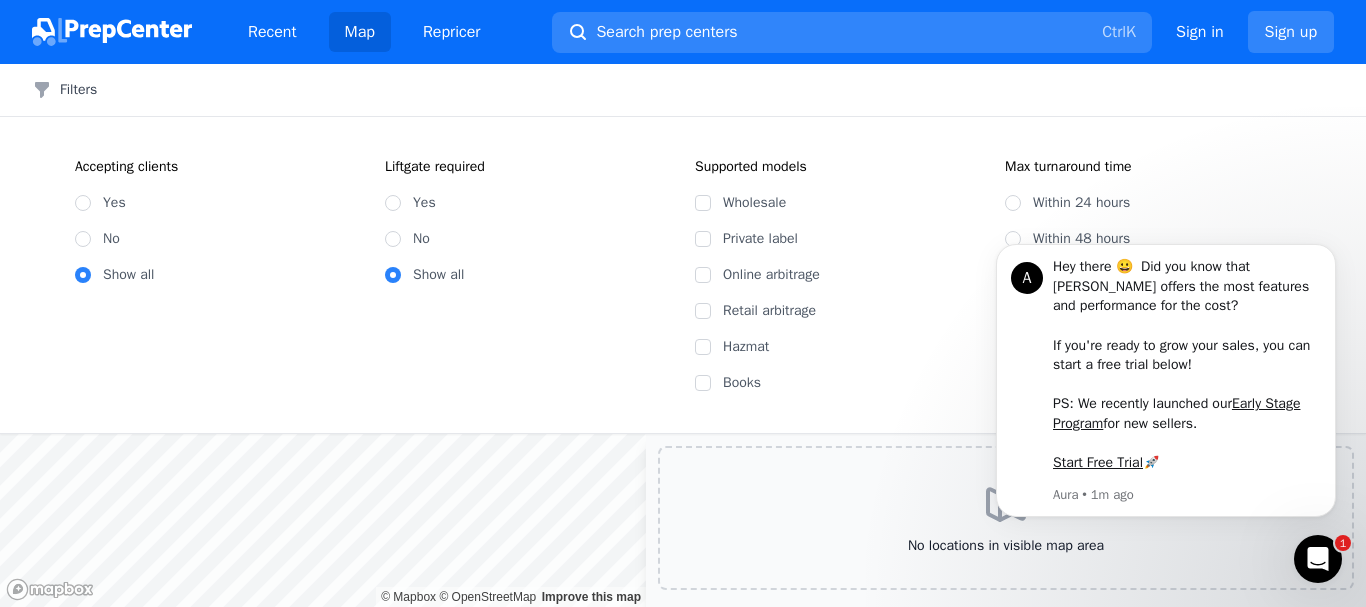 click on "No locations in visible map area" at bounding box center [1006, 518] 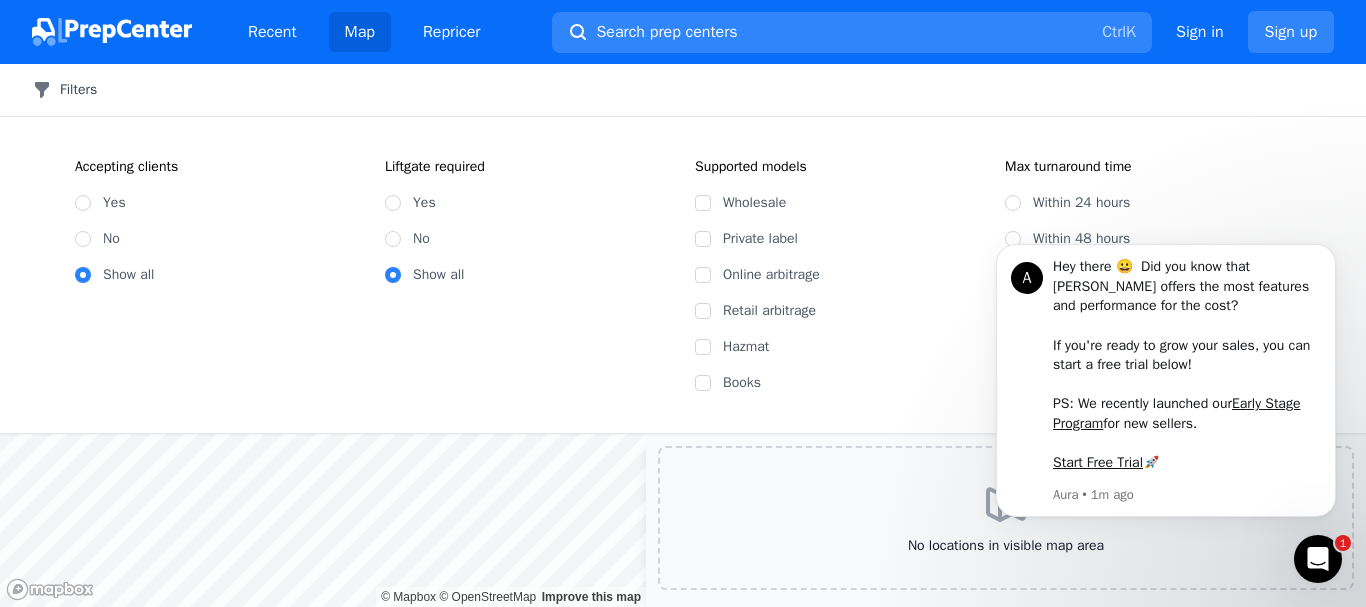 click 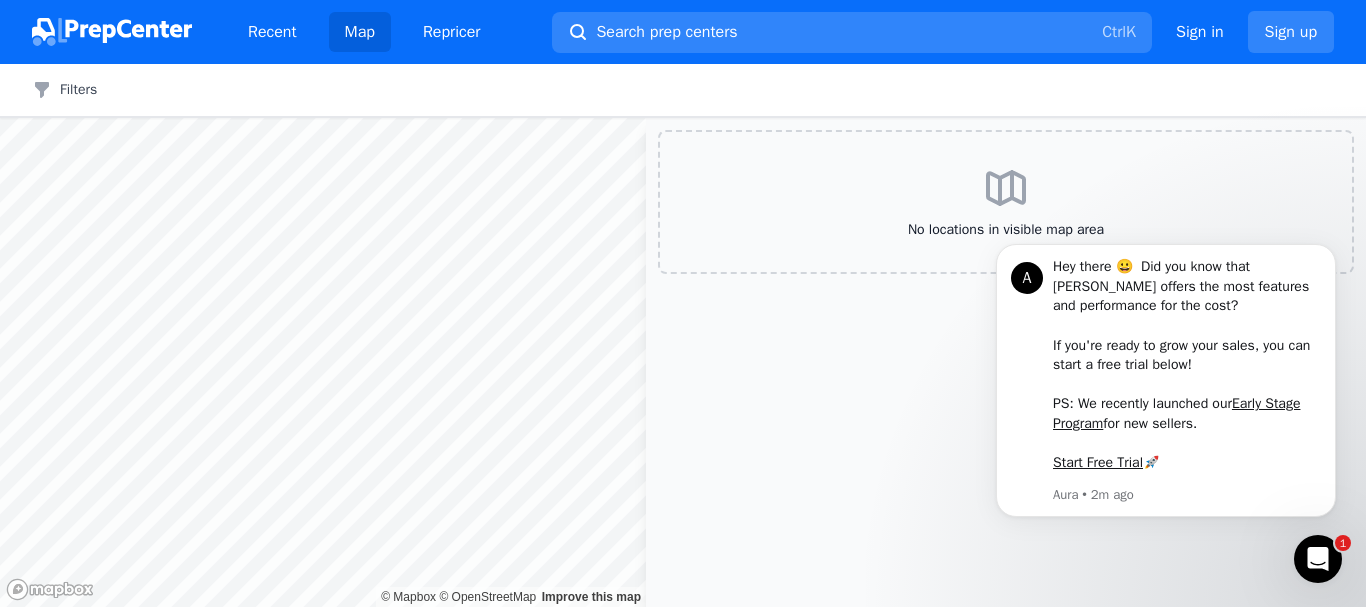 click at bounding box center (1318, 559) 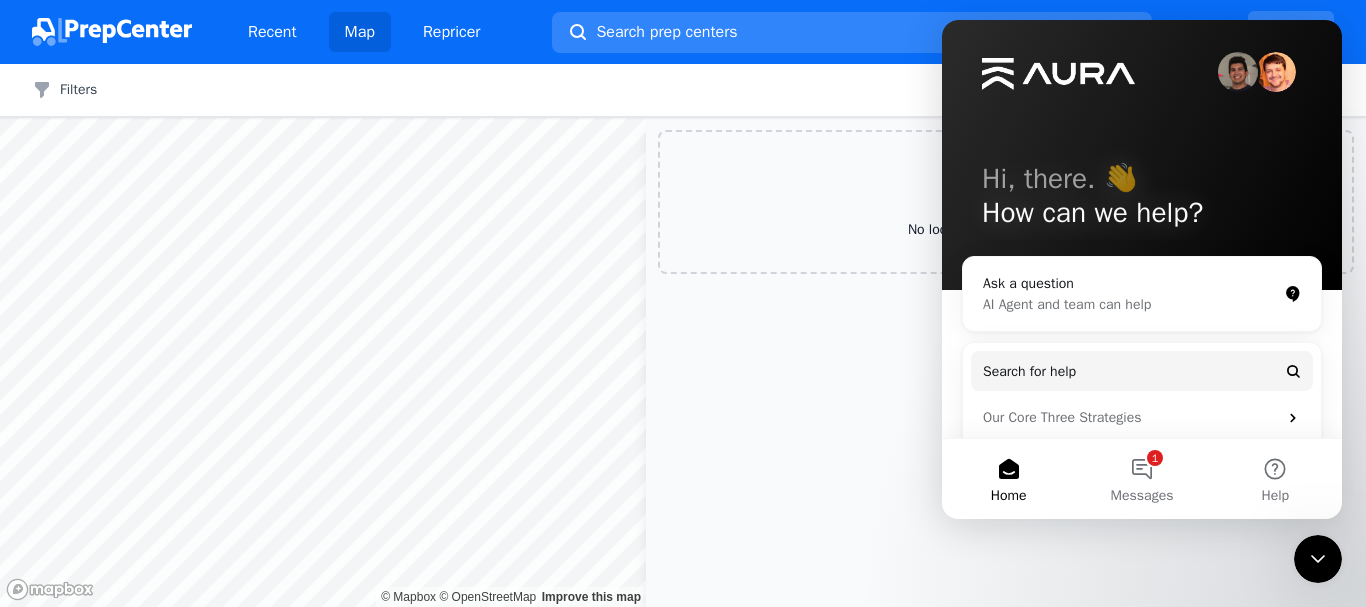click at bounding box center (1318, 559) 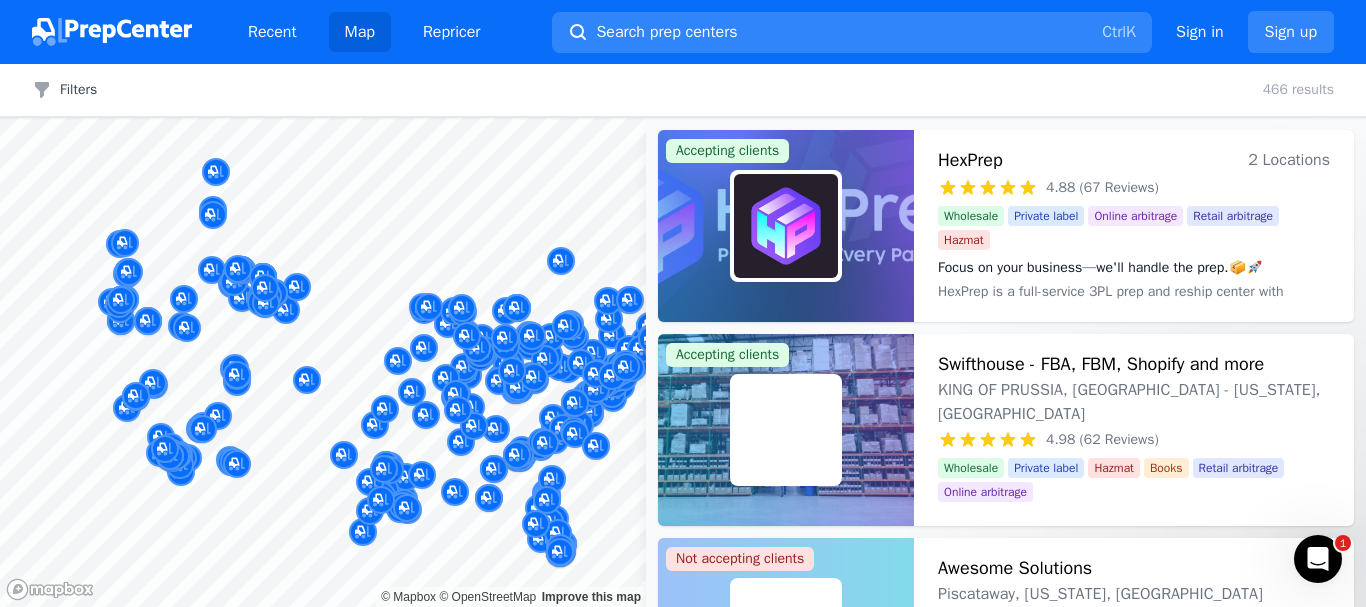 click on "Wholesale Private label Hazmat Books Retail arbitrage Online arbitrage" at bounding box center (1134, 480) 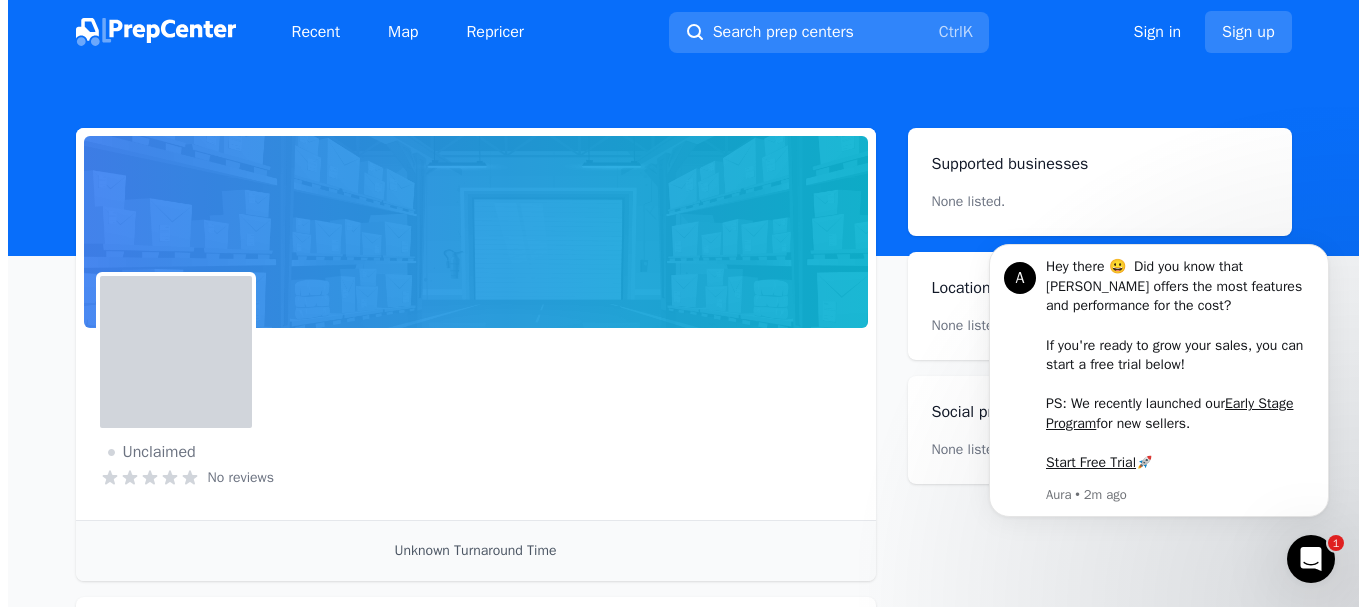 scroll, scrollTop: 0, scrollLeft: 0, axis: both 